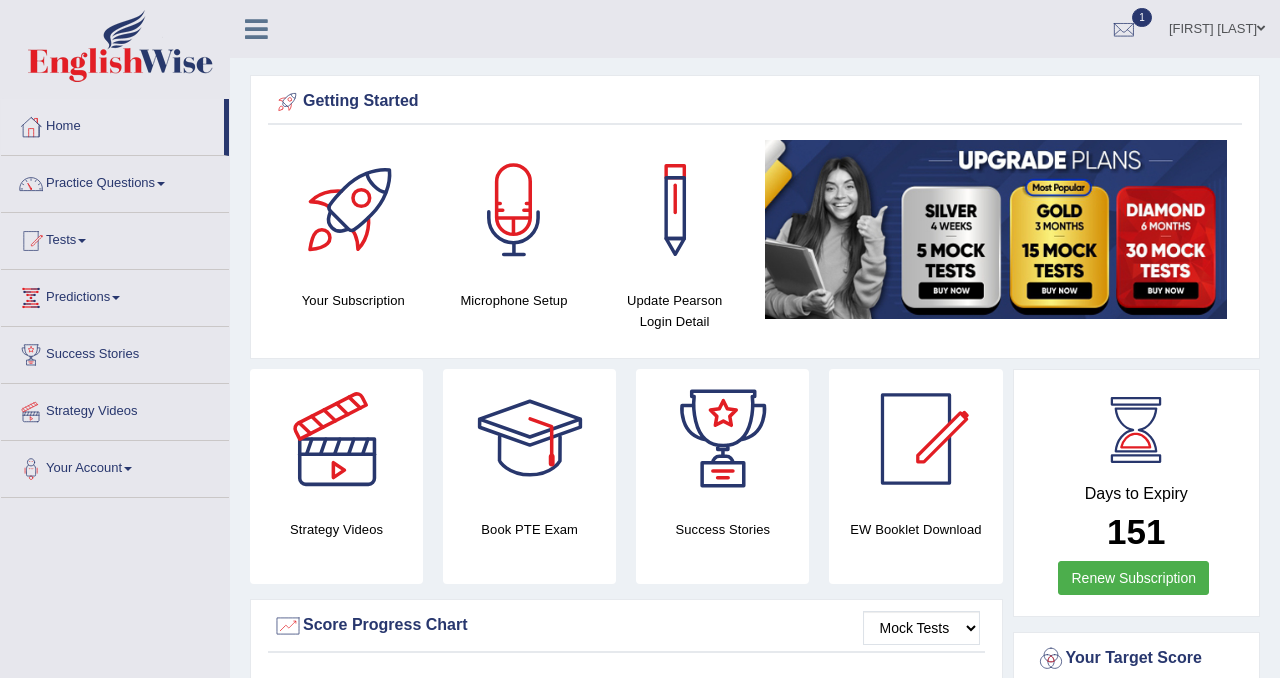 scroll, scrollTop: 599, scrollLeft: 0, axis: vertical 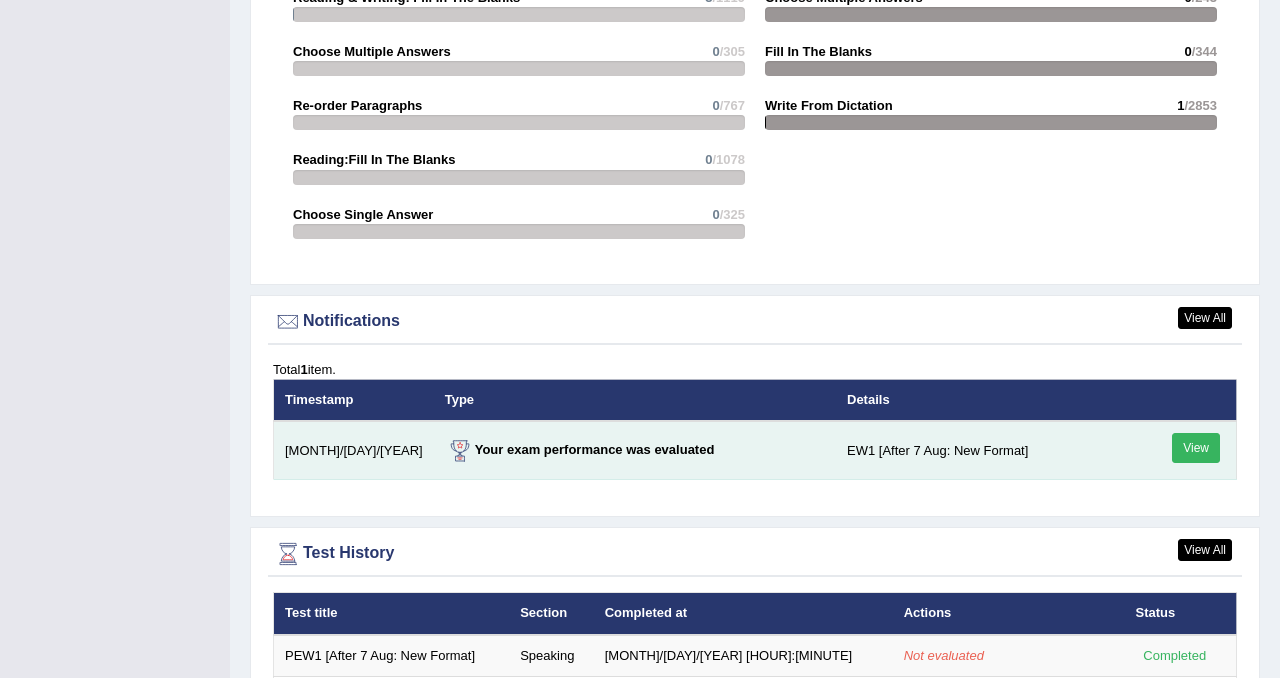 click on "View" at bounding box center (1196, 448) 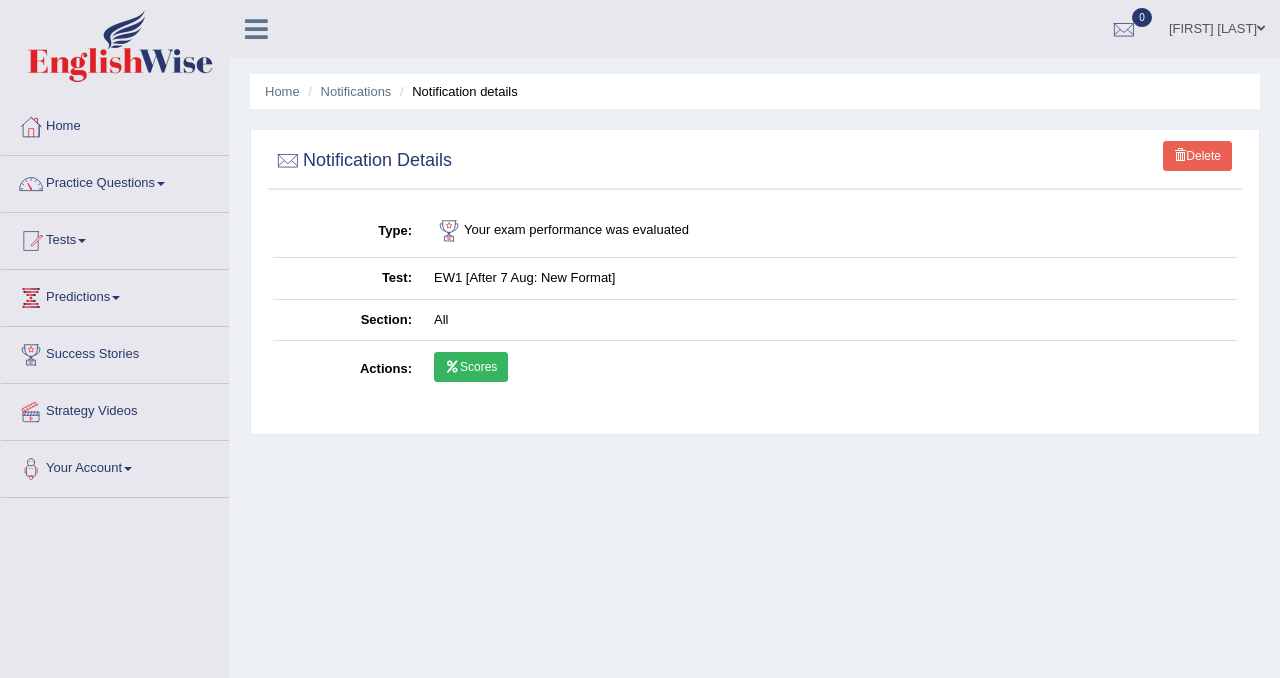 scroll, scrollTop: 0, scrollLeft: 0, axis: both 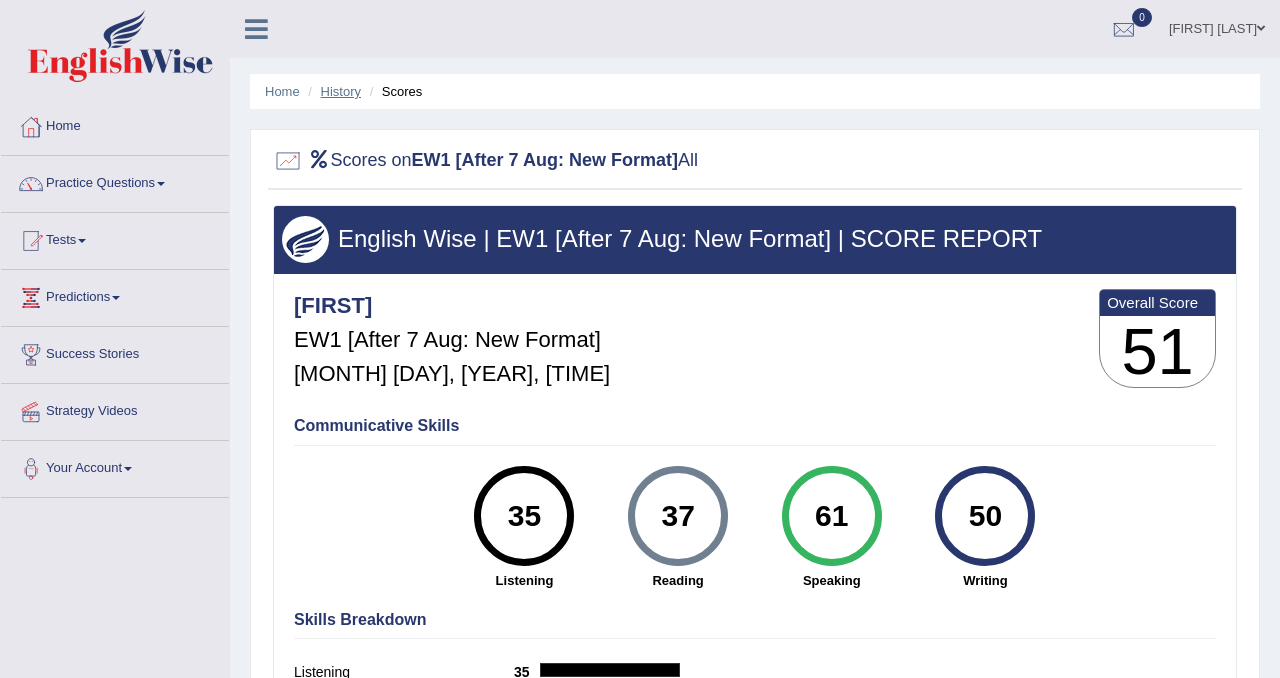 click on "History" at bounding box center (341, 91) 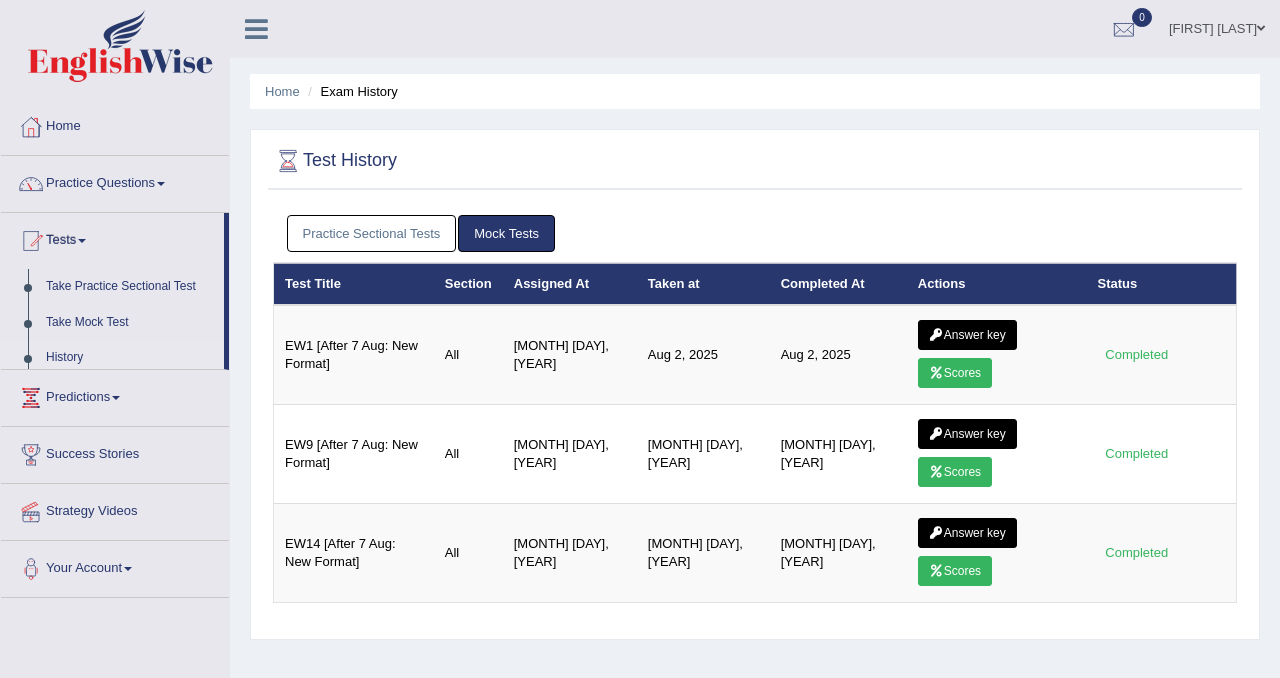 scroll, scrollTop: 0, scrollLeft: 0, axis: both 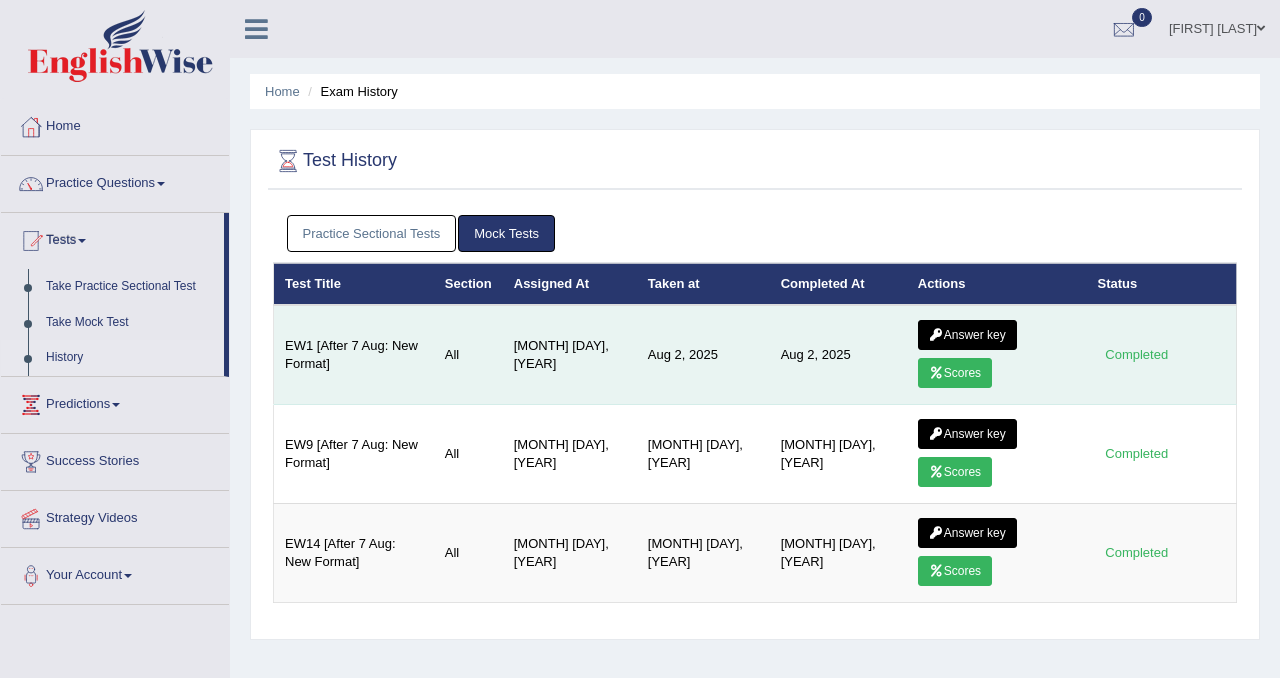 click on "Answer key" at bounding box center [967, 335] 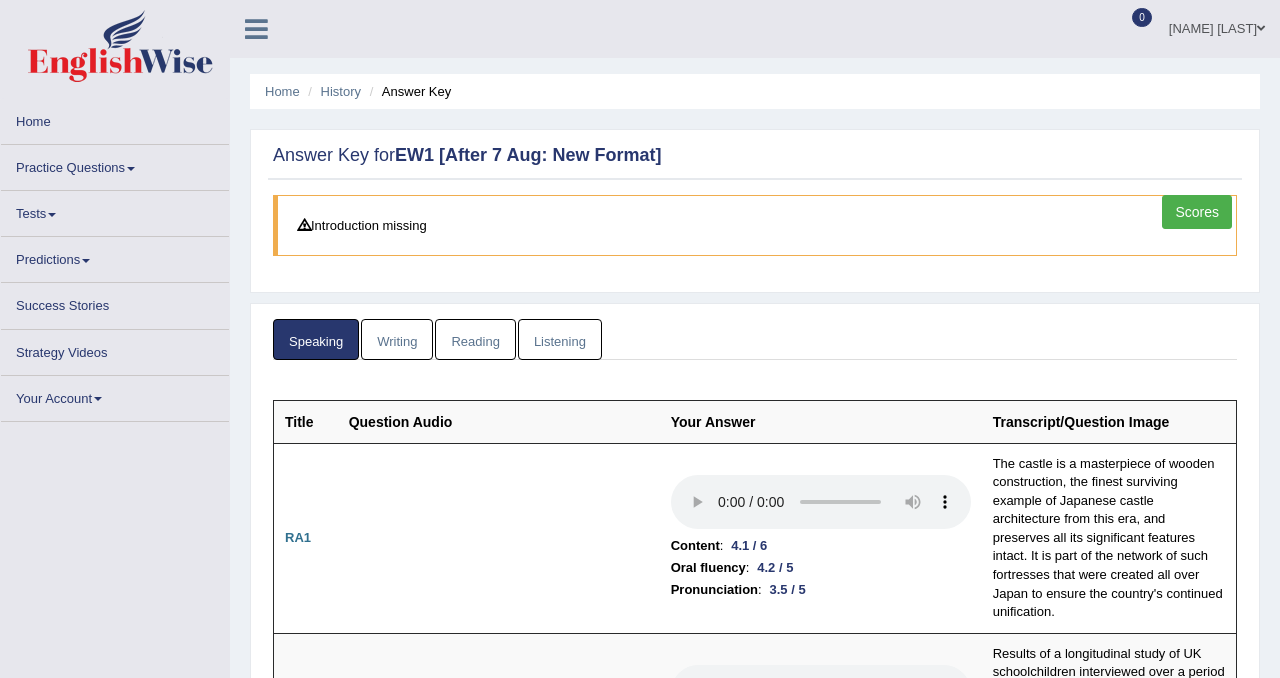 scroll, scrollTop: 0, scrollLeft: 0, axis: both 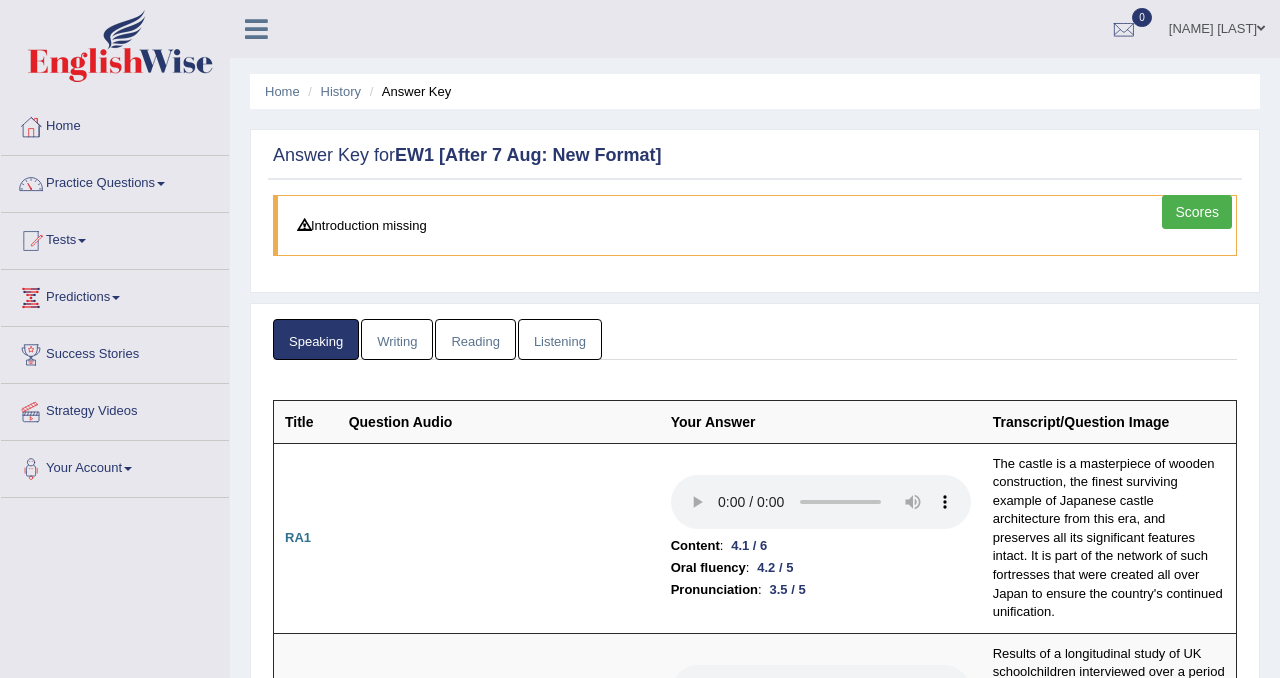 click on "Writing" at bounding box center (397, 339) 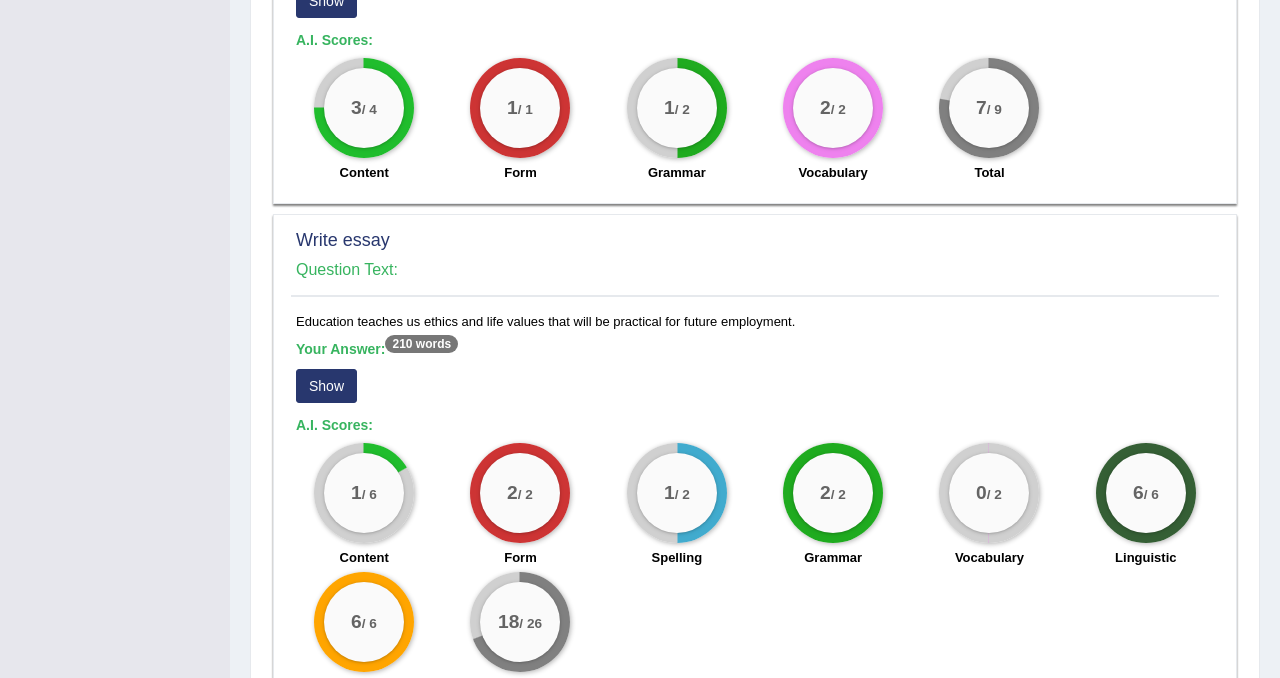 scroll, scrollTop: 1691, scrollLeft: 0, axis: vertical 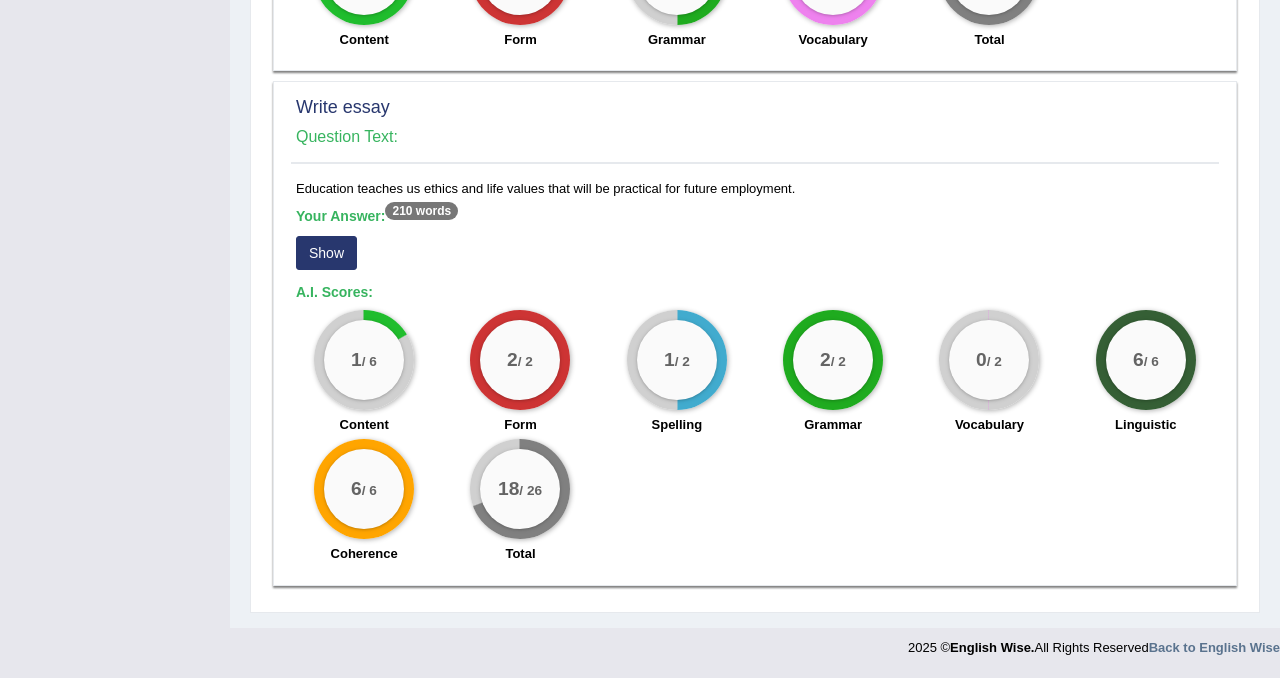 click on "Show" at bounding box center (326, 253) 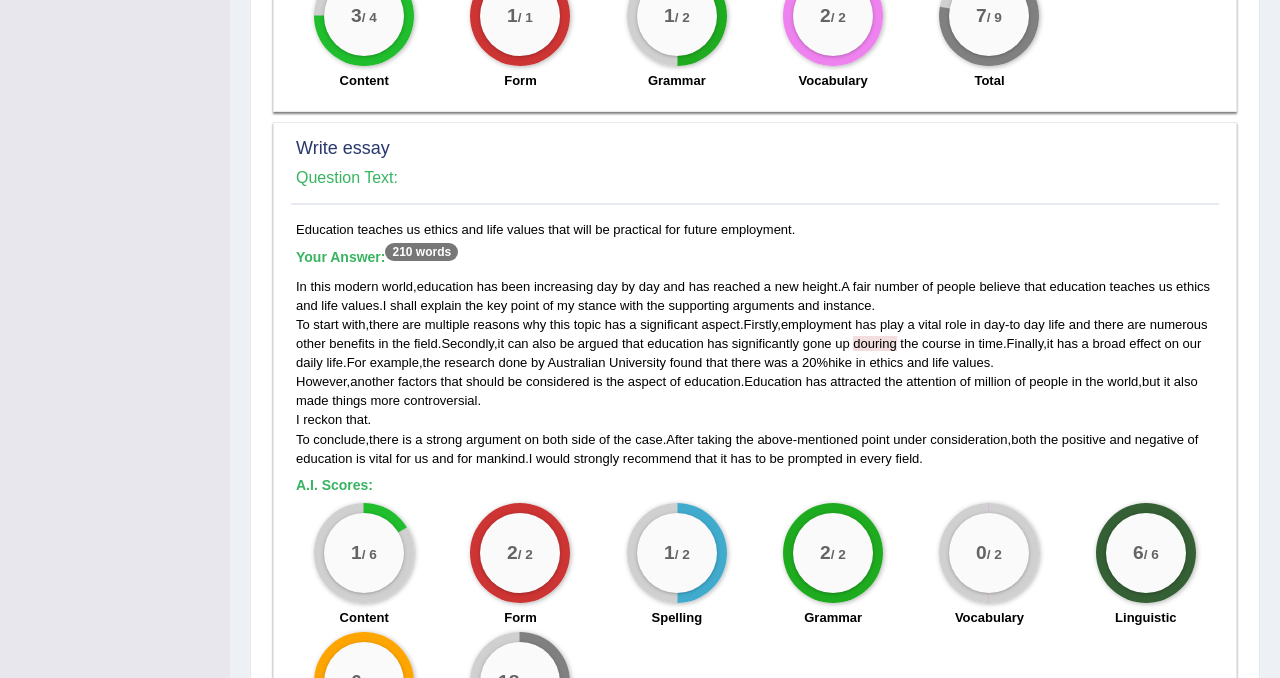 scroll, scrollTop: 1647, scrollLeft: 0, axis: vertical 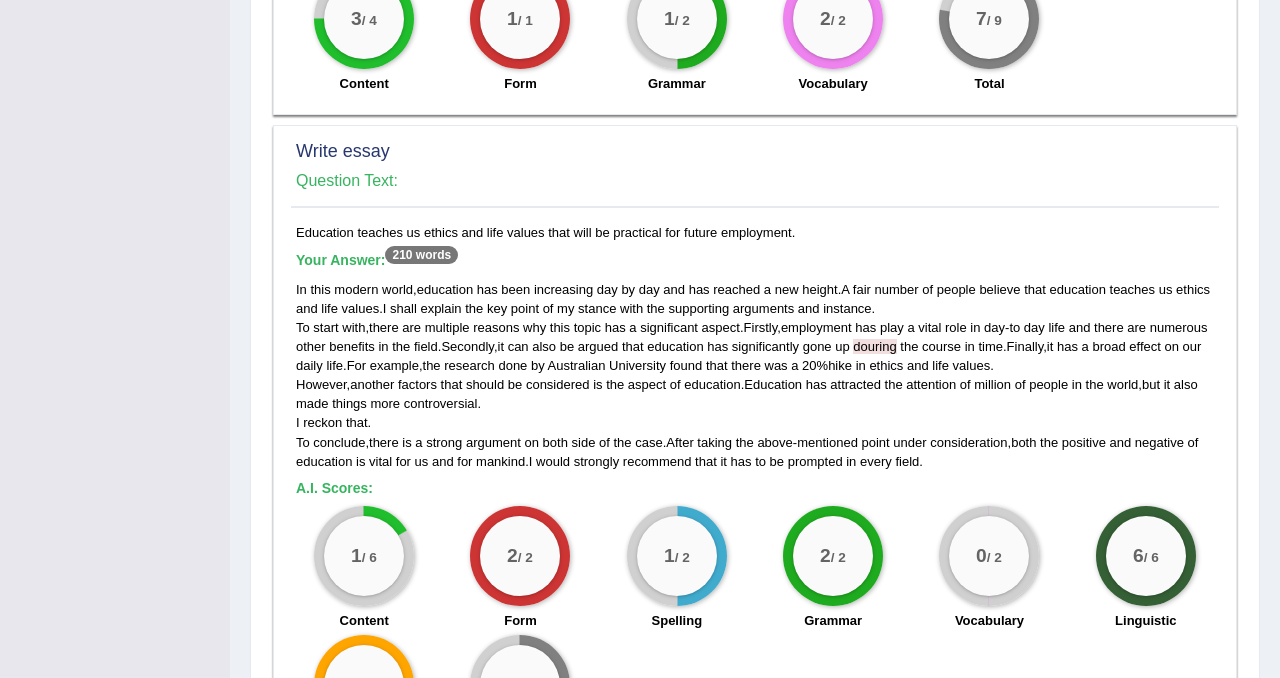 click on "In   this   modern   world ,  education   has   been   increasing   day   by   day   and   has   reached   a   new   height .  A   fair   number   of   people   believe   that   education   teaches   us   ethics   and   life   values .  I   shall   explain   the   key   point   of   my   stance     with   the   supporting   arguments   and   instance . To   start   with ,  there   are   multiple   reasons   why   this   topic   has   a   significant   aspect .  Firstly ,  employment   has   play   a   vital   role   in   day - to   day   life   and   there   are   numerous   other   benefits   in   the   field .  Secondly ,  it   can   also   be   argued   that   education   has   significantly   gone   up   douring   the   course   in   time .  Finally ,  it   has   a   broad   effect   on   our   daily   life .  For   example ,  the   research   done   by   Australian   University   found   that   there   was   a   20 %  hike   in   ethics   and   life   values .  However ,  another   factors   that     be" at bounding box center [755, 375] 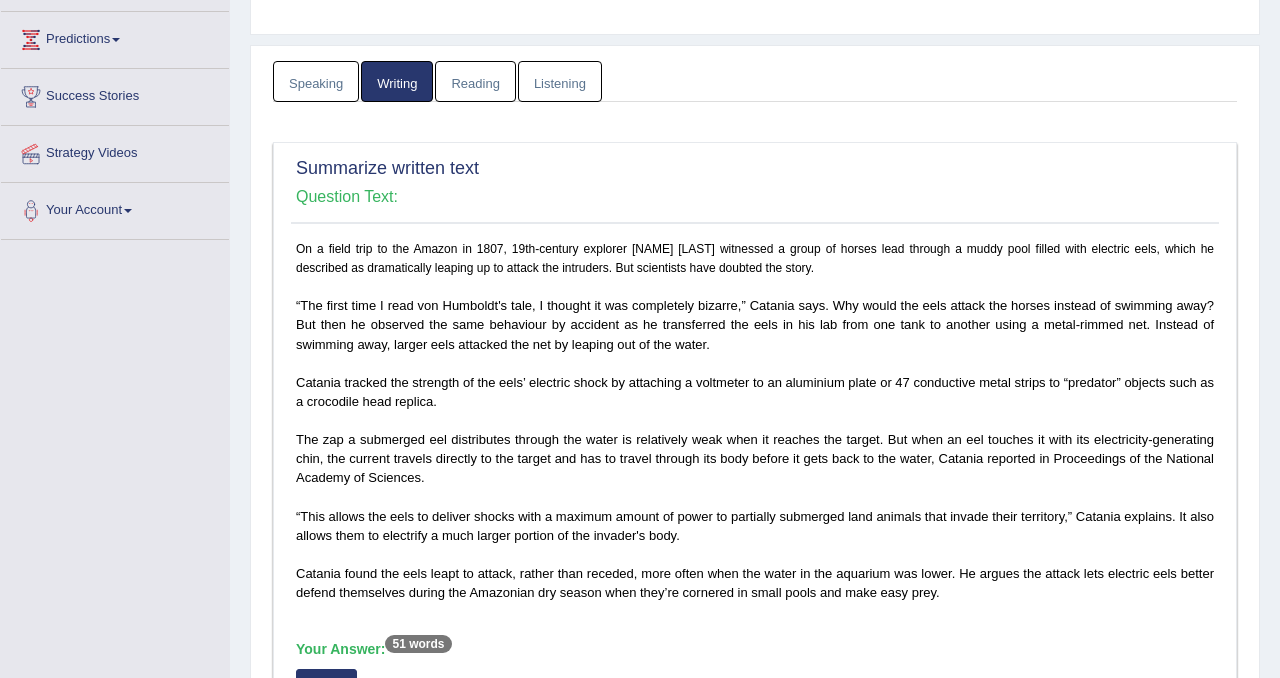 scroll, scrollTop: 0, scrollLeft: 0, axis: both 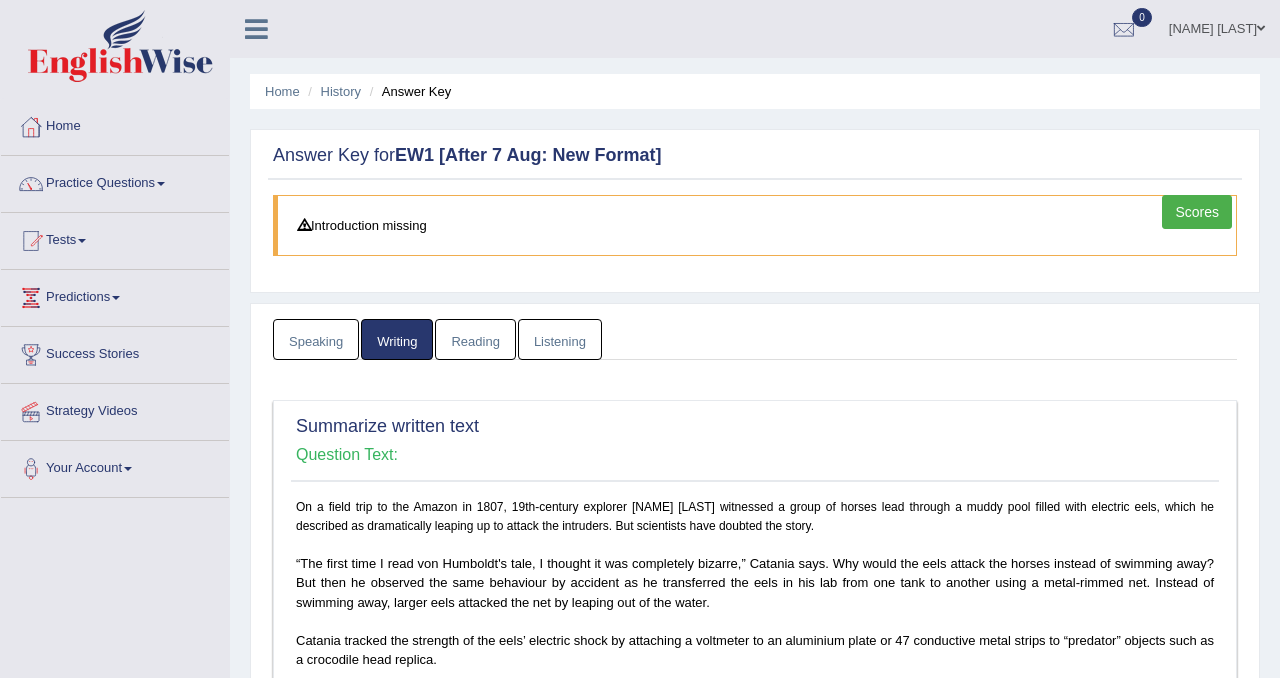 click on "Reading" at bounding box center [475, 339] 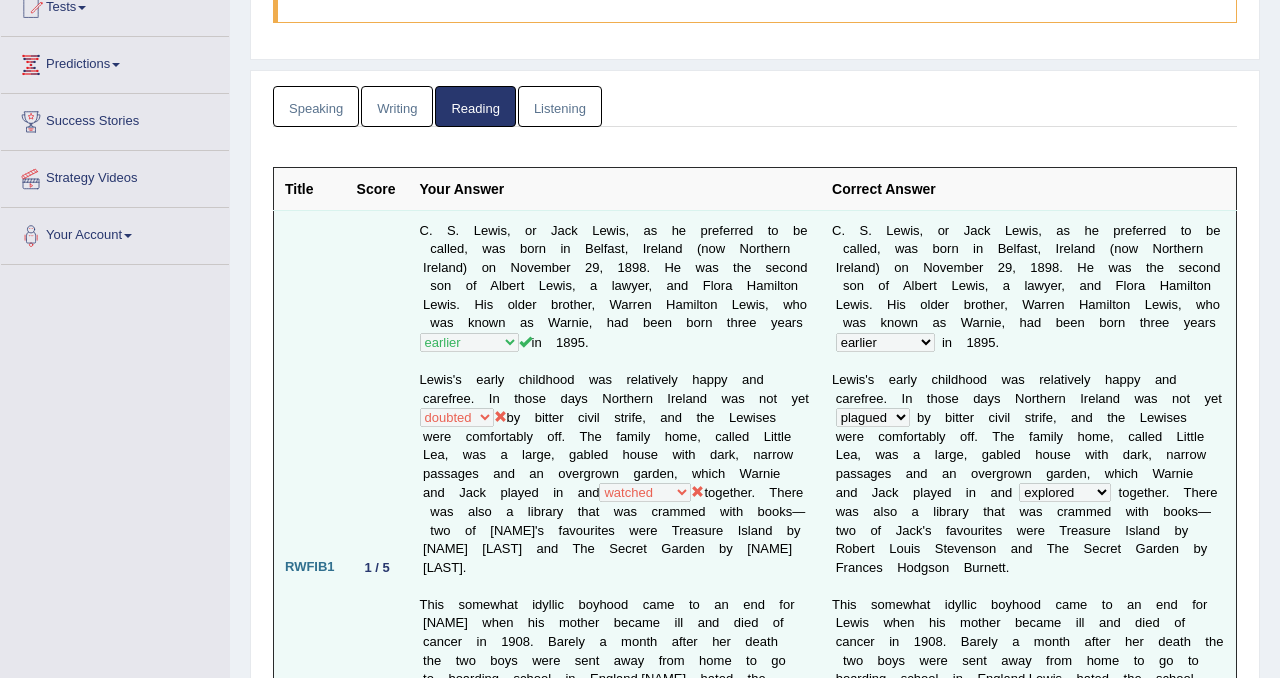 scroll, scrollTop: 0, scrollLeft: 0, axis: both 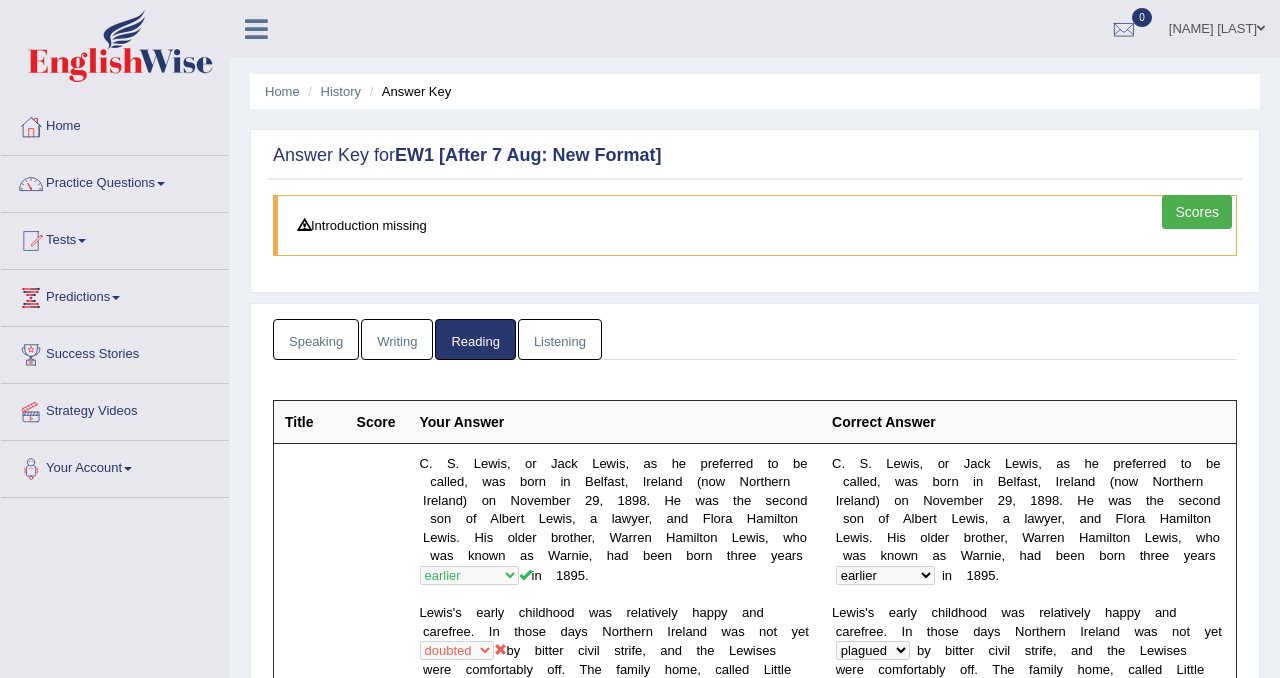 click on "Listening" at bounding box center (560, 339) 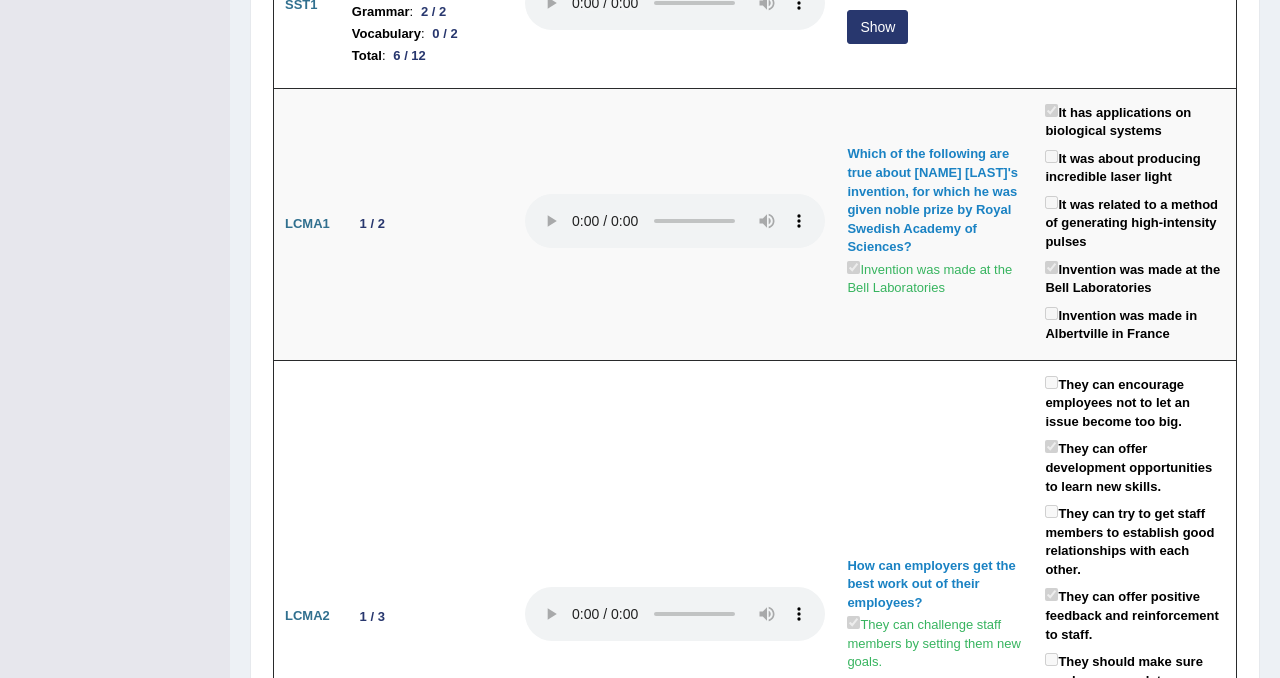 scroll, scrollTop: 0, scrollLeft: 0, axis: both 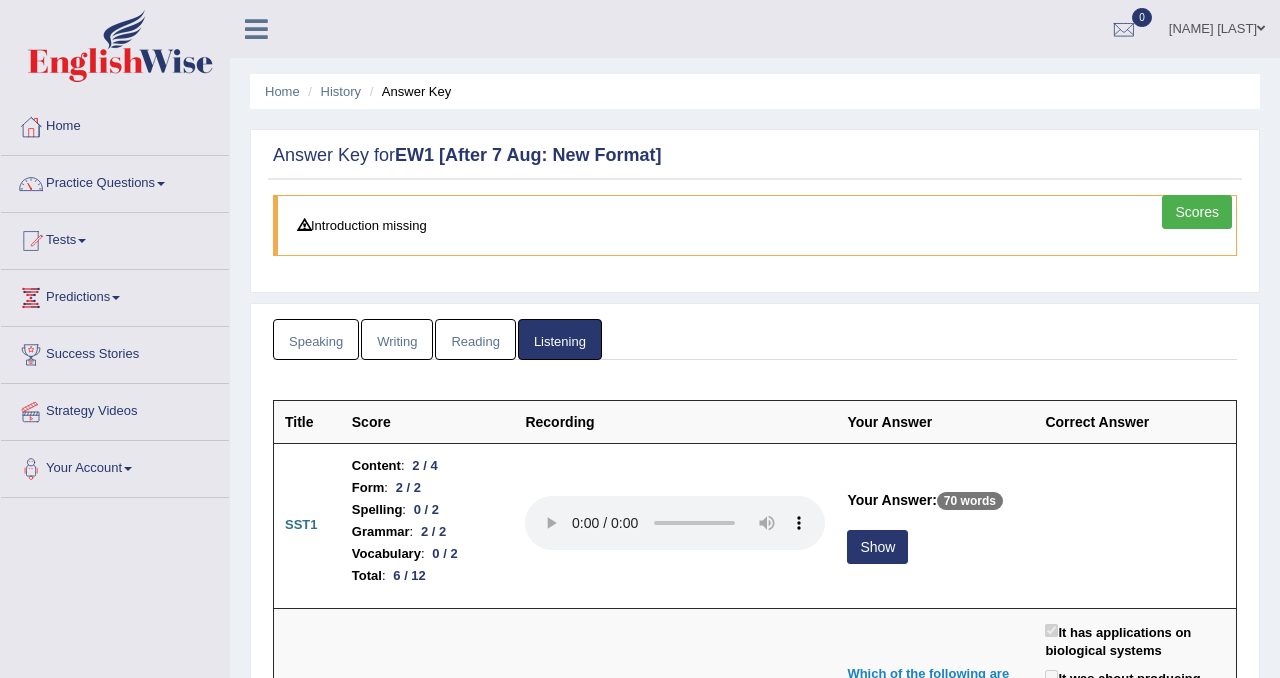 click on "Scores" at bounding box center (1197, 212) 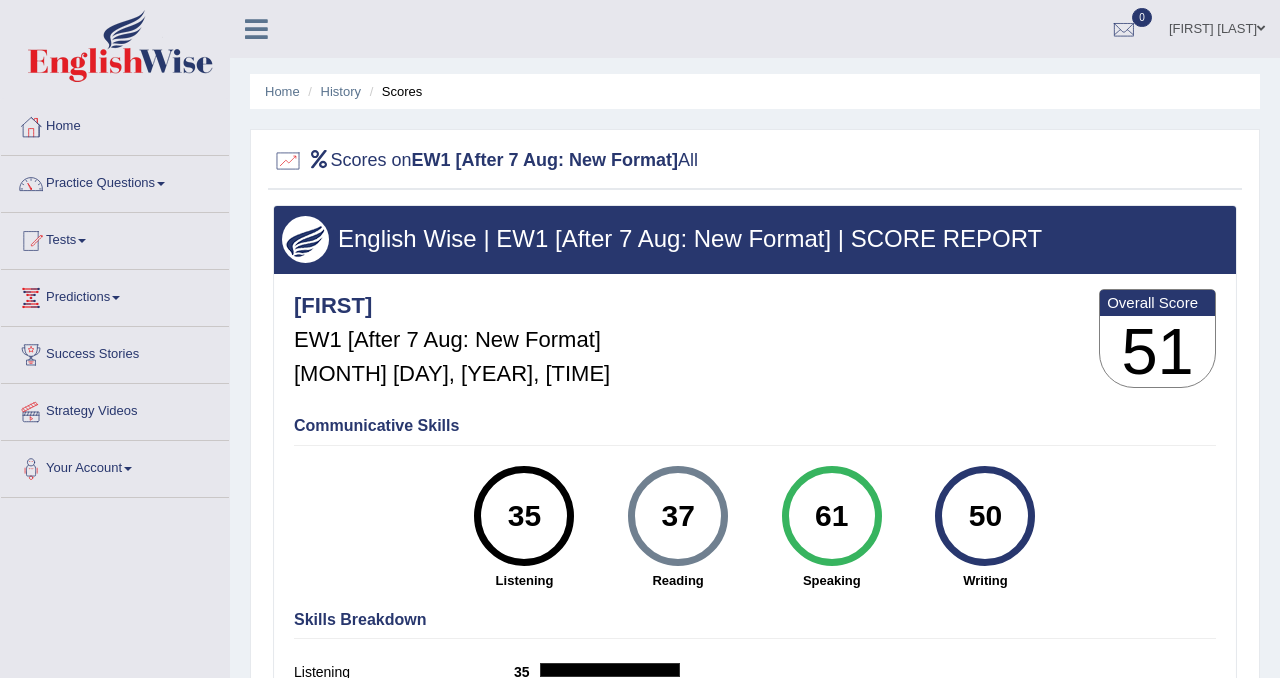 scroll, scrollTop: 0, scrollLeft: 0, axis: both 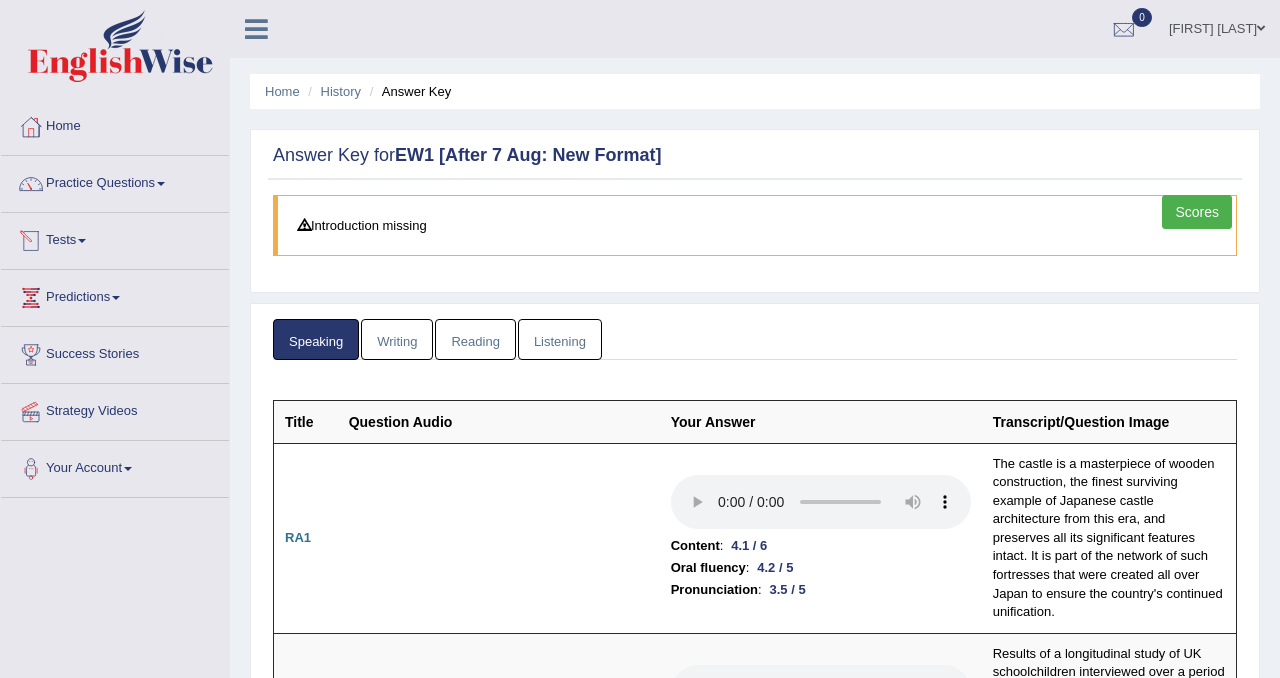 click on "Tests" at bounding box center [115, 238] 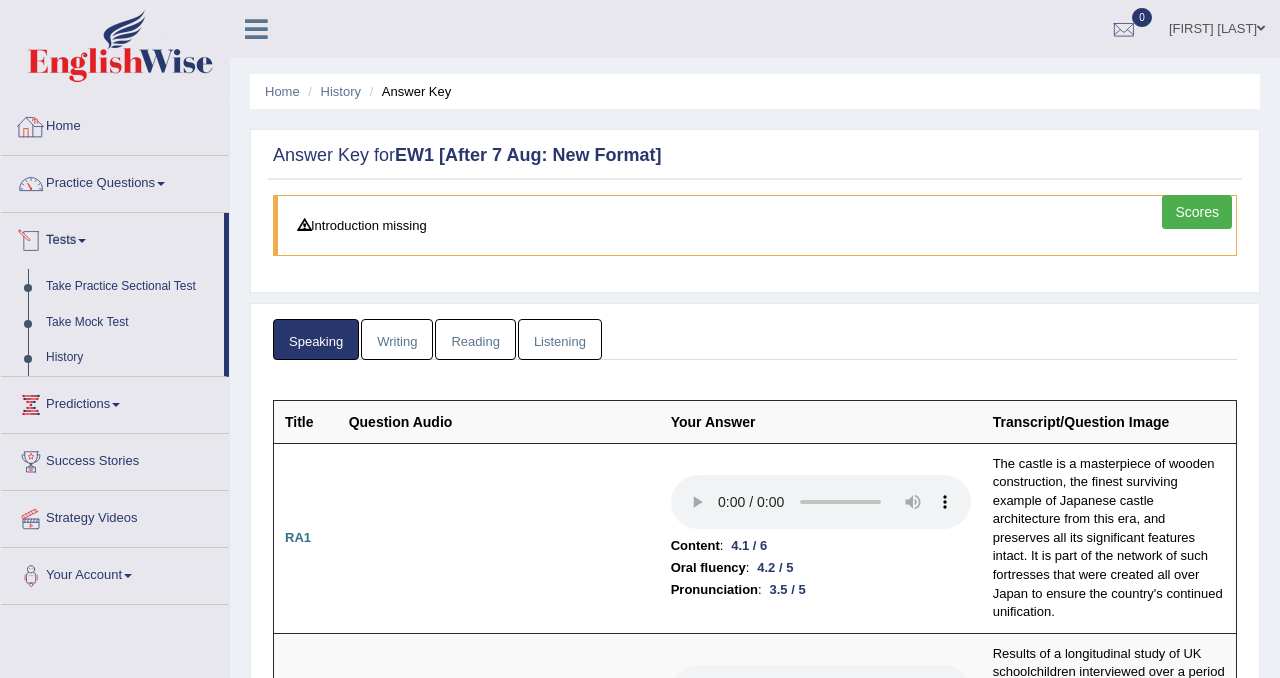 click on "Home" at bounding box center [115, 124] 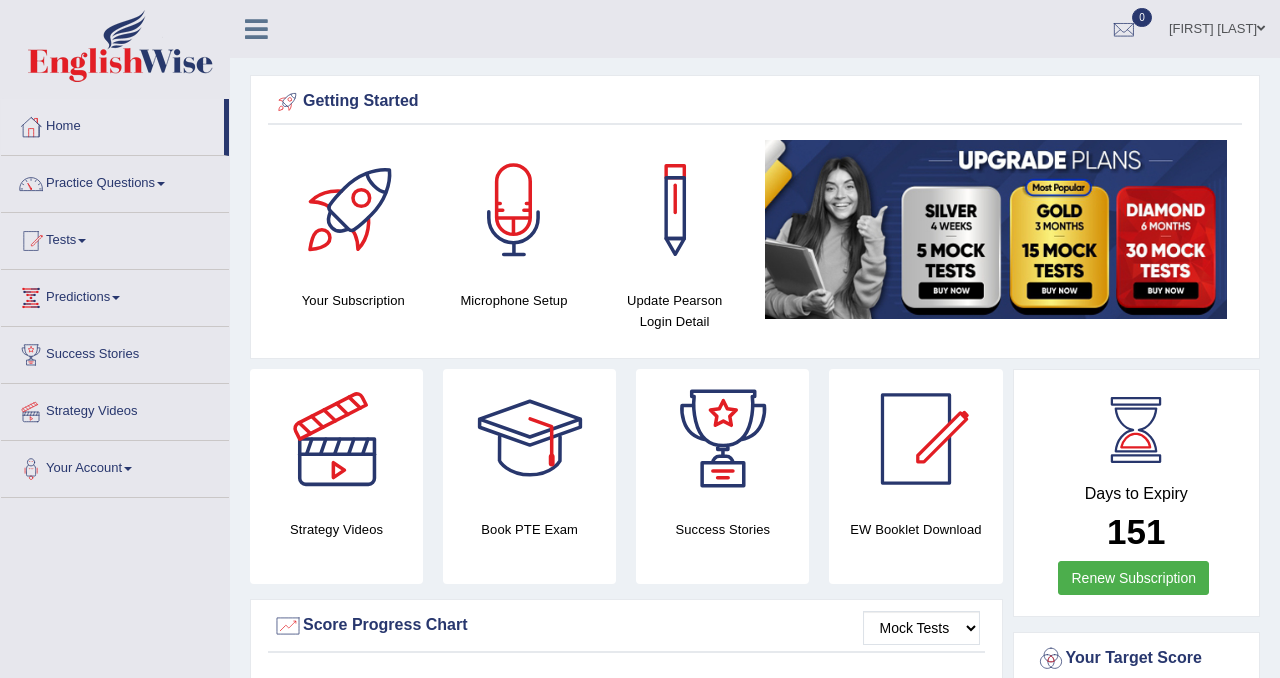 scroll, scrollTop: 543, scrollLeft: 0, axis: vertical 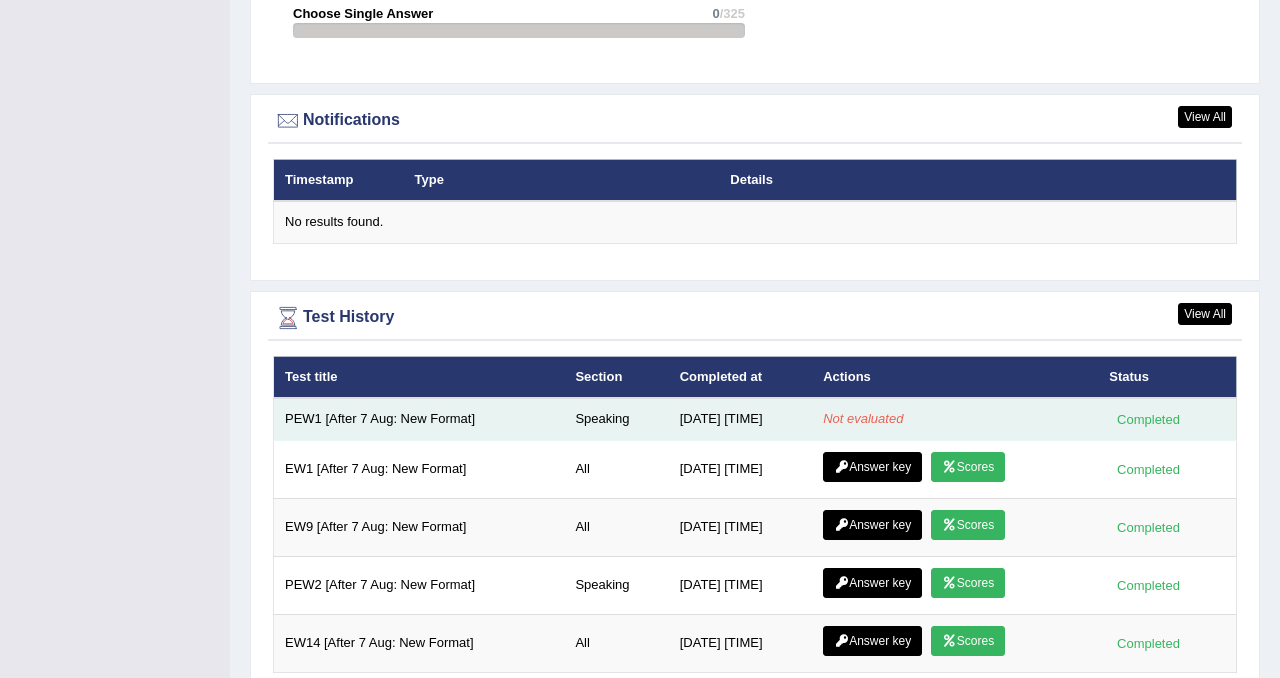 click on "PEW1 [After 7 Aug: New Format]" at bounding box center (419, 419) 